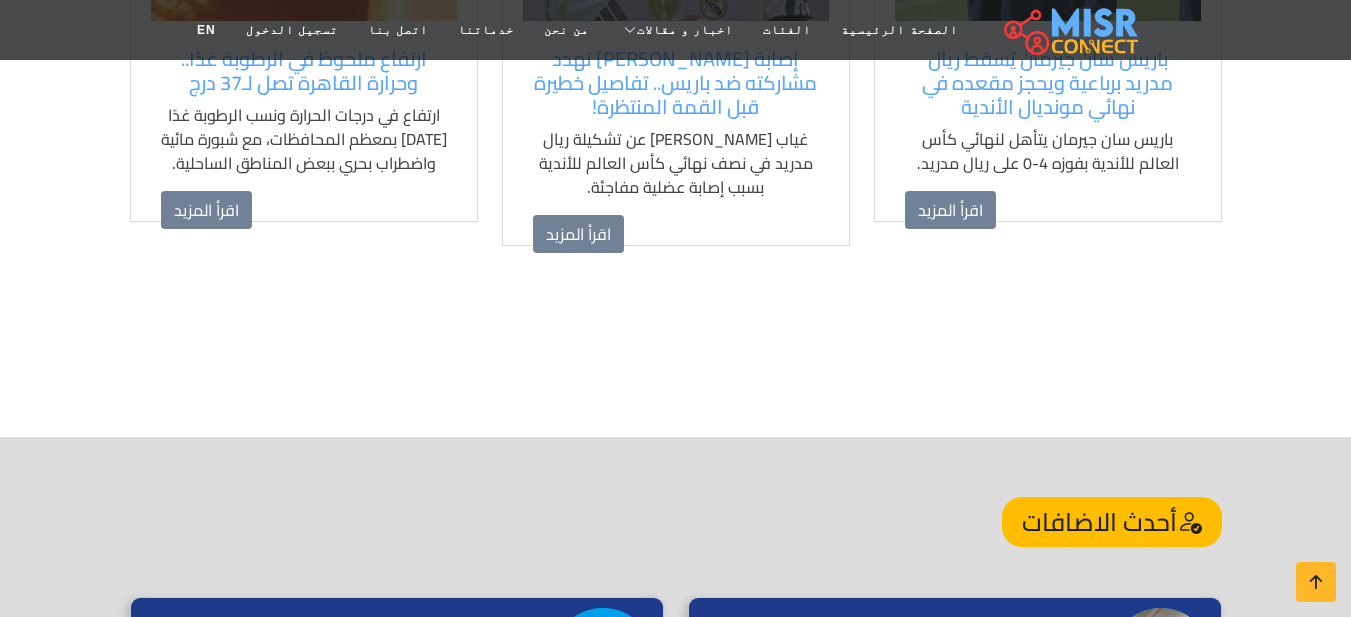 scroll, scrollTop: 1400, scrollLeft: 0, axis: vertical 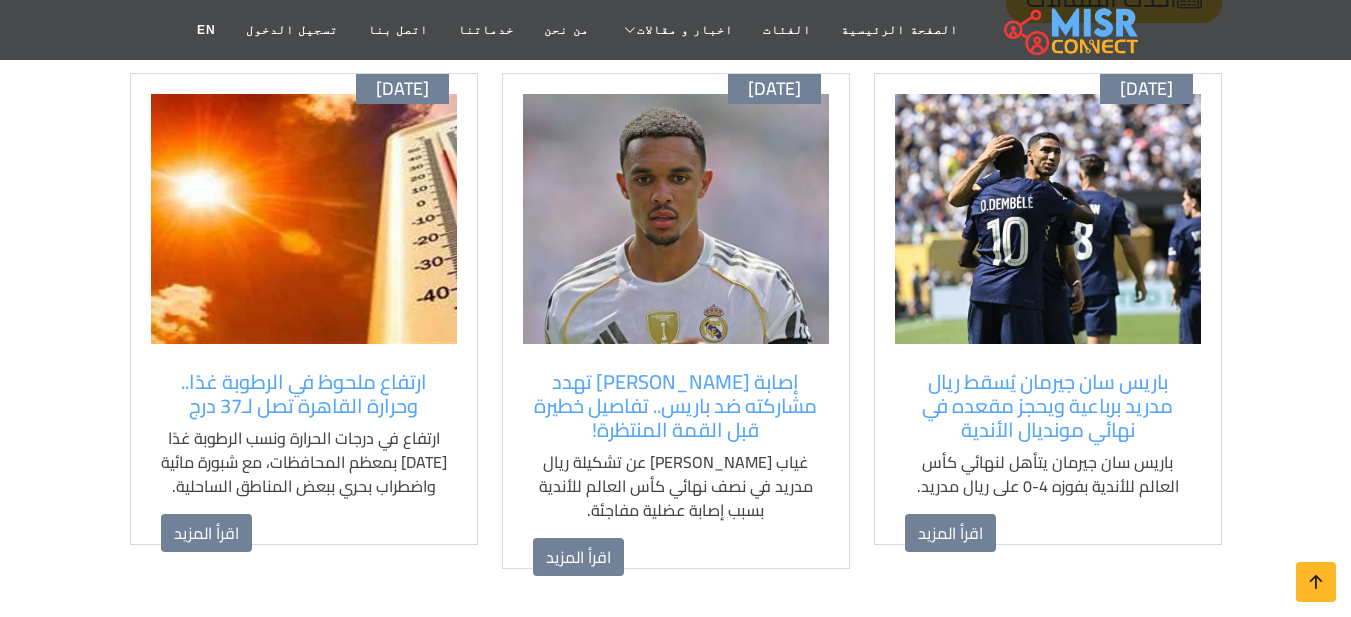 click at bounding box center (1048, 219) 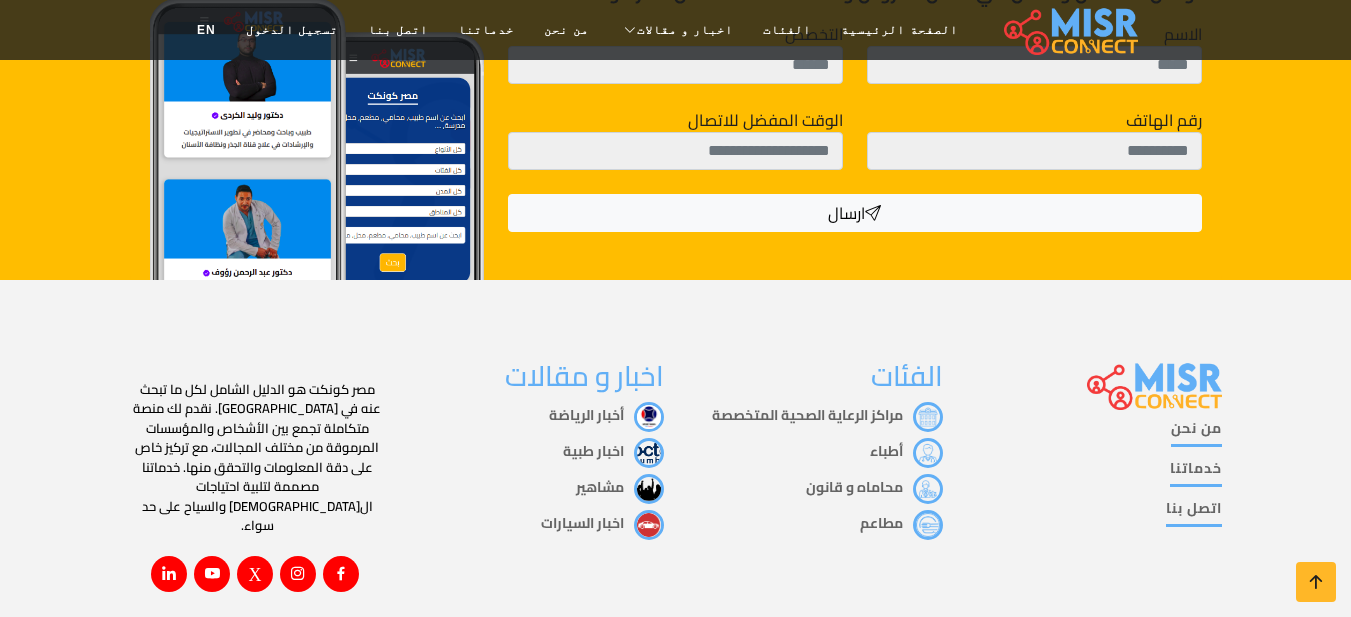 scroll, scrollTop: 3507, scrollLeft: 0, axis: vertical 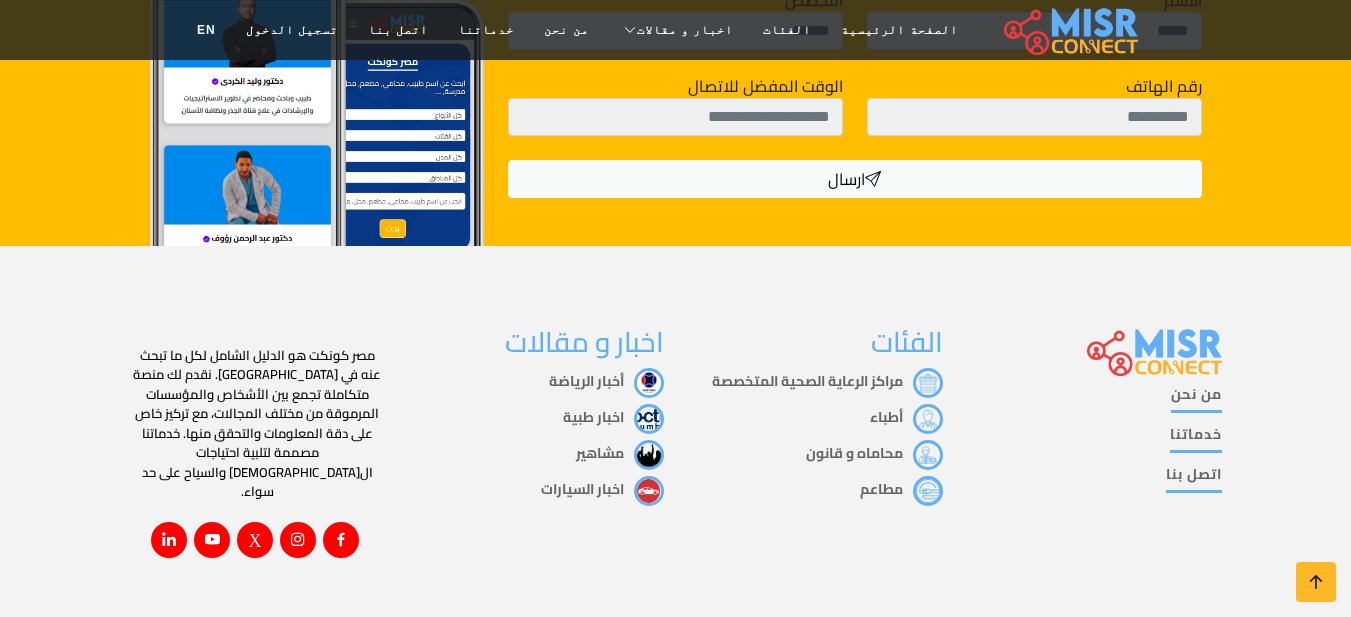click on "أطباء" at bounding box center (906, 417) 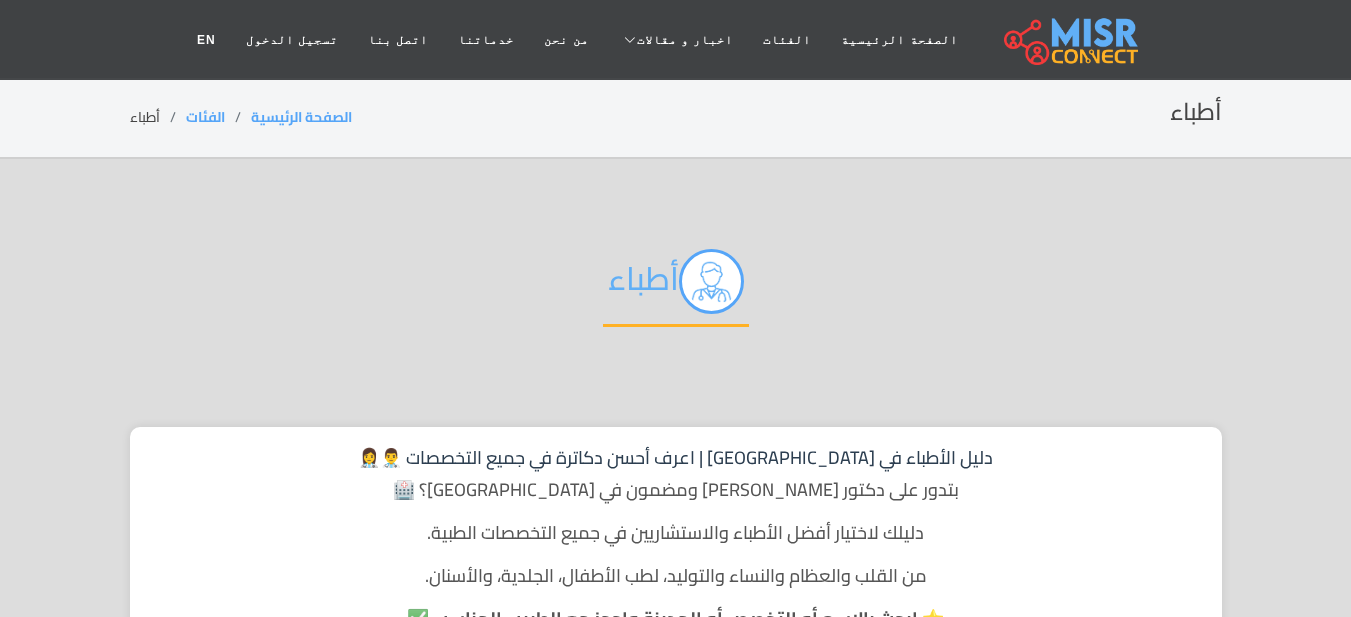scroll, scrollTop: 0, scrollLeft: 0, axis: both 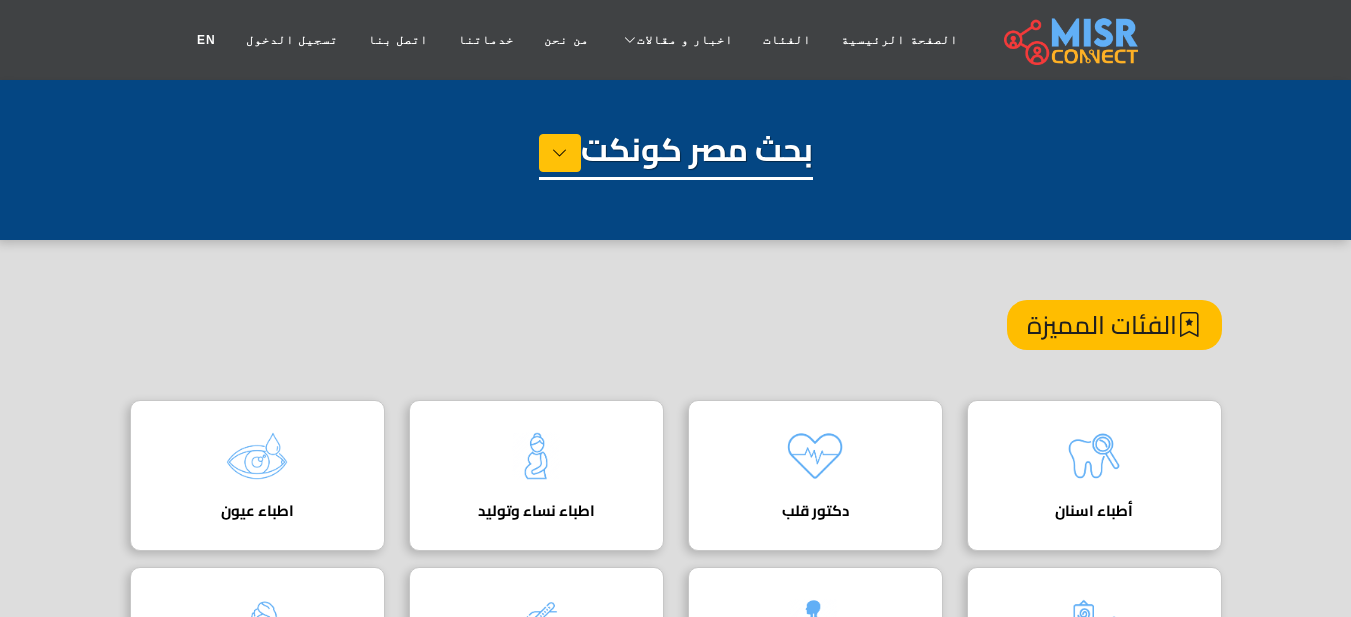 click on "الفئات المميزة
أطباء اسنان
دكتور قلب
دليل أفضل أطباء القلب في [GEOGRAPHIC_DATA] – احجز موعدك الآن
اطباء نساء وتوليد
دليل اطباء نساء وتوليد
اطباء عيون
دليل أطباء العيون في [GEOGRAPHIC_DATA]
اطباء نفسيين
دليل اطباء نفسيين
اطباء باطنة
دليل اطباء باطنة
اطباء جراحه عامة
دليل اطباء جراحه عامة
أطباء تجميل" at bounding box center [675, 776] 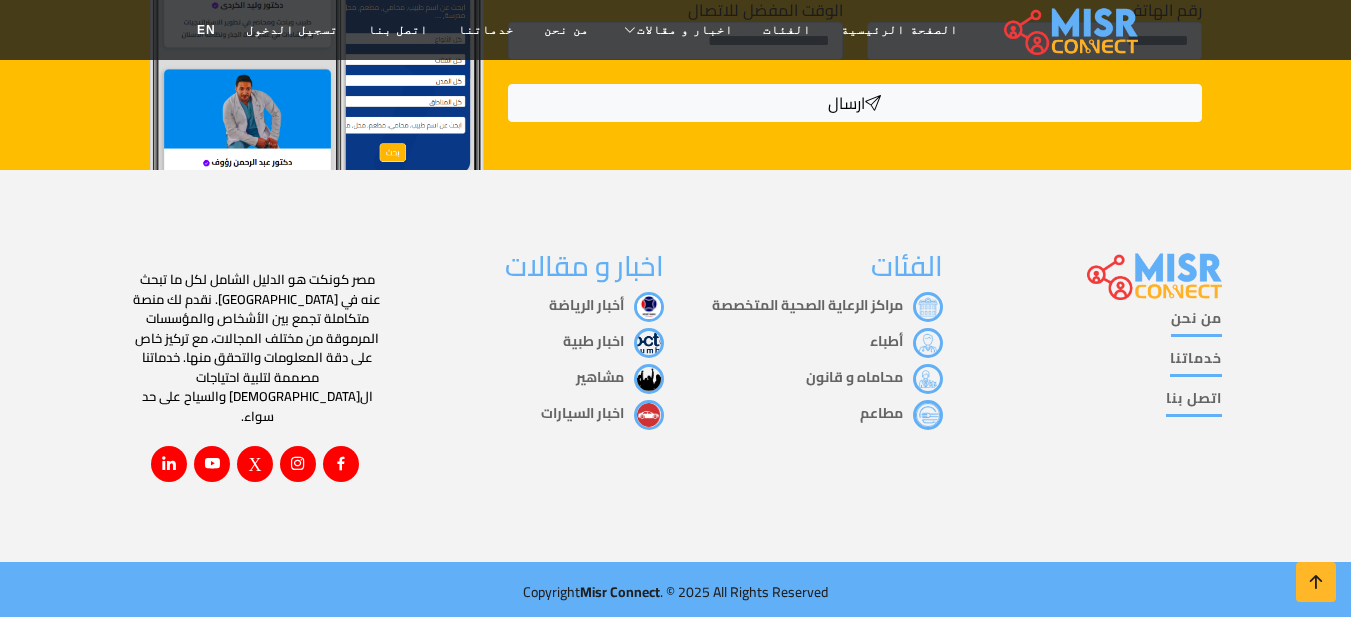 scroll, scrollTop: 3669, scrollLeft: 0, axis: vertical 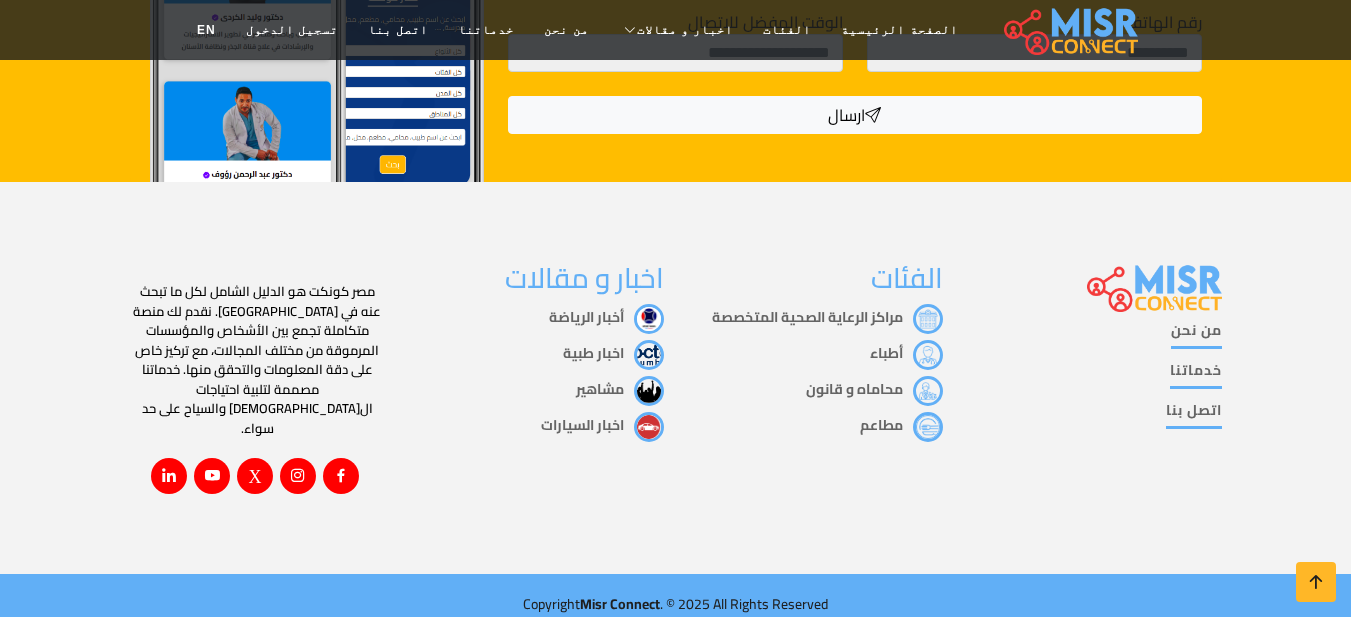 click on "أطباء" at bounding box center (906, 353) 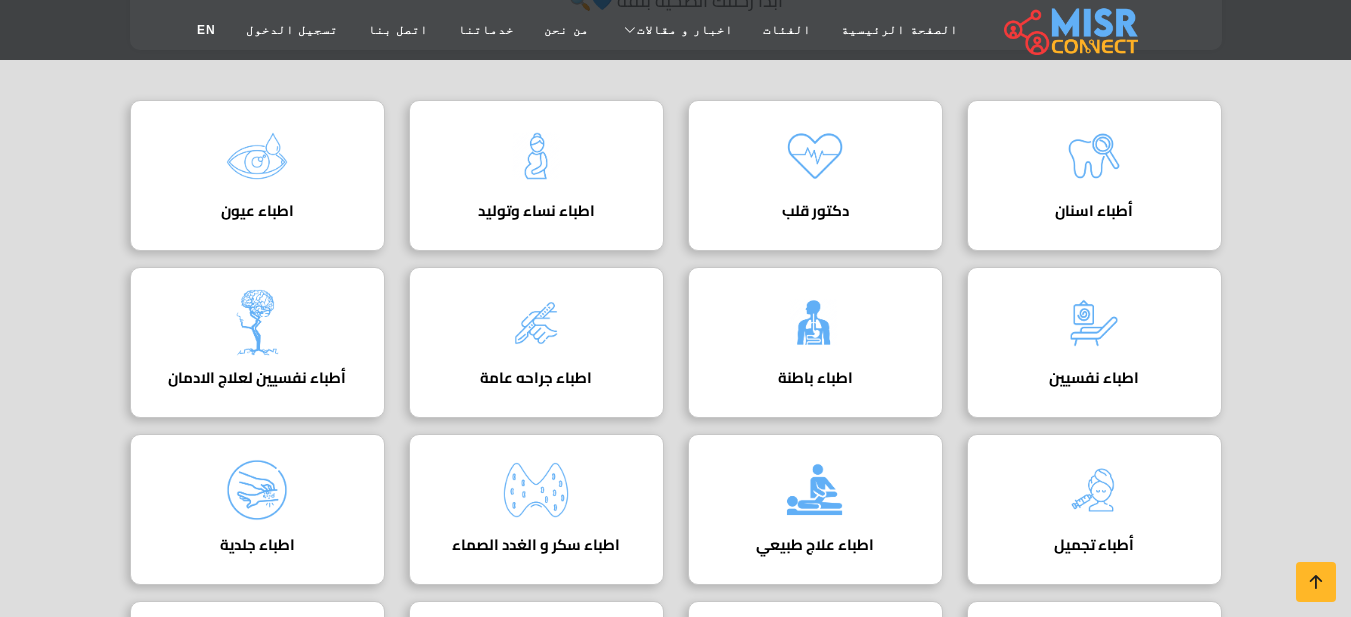 scroll, scrollTop: 504, scrollLeft: 0, axis: vertical 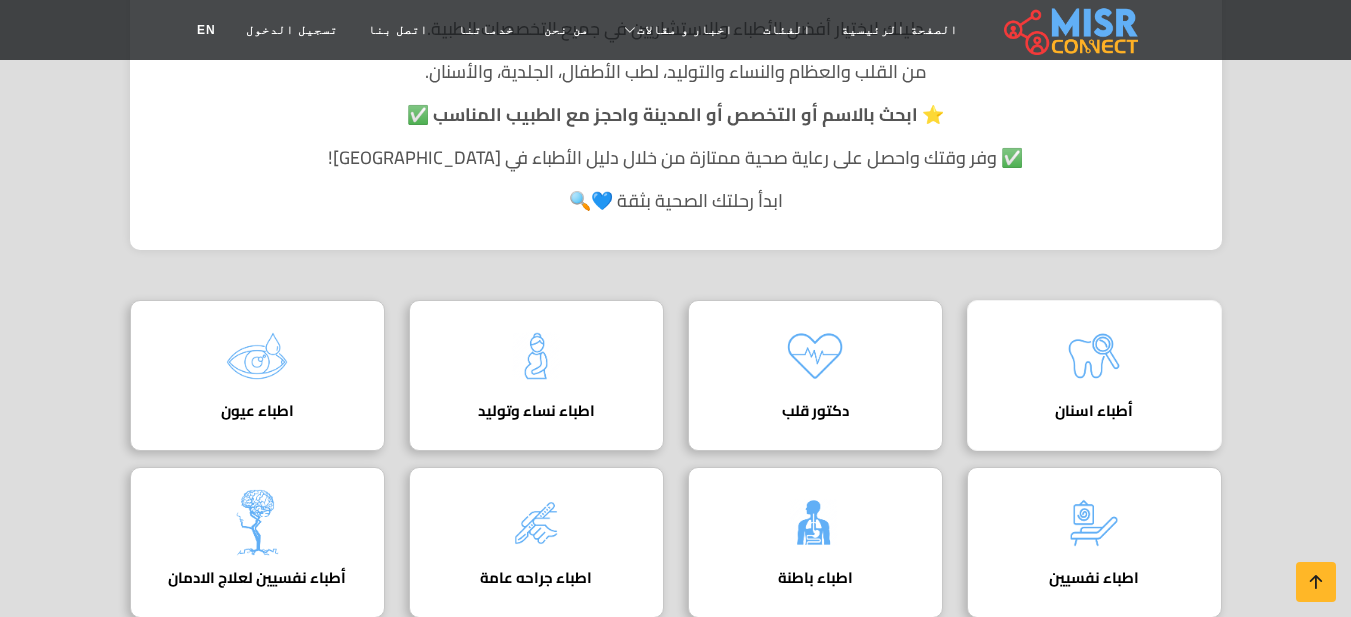 click at bounding box center [1094, 356] 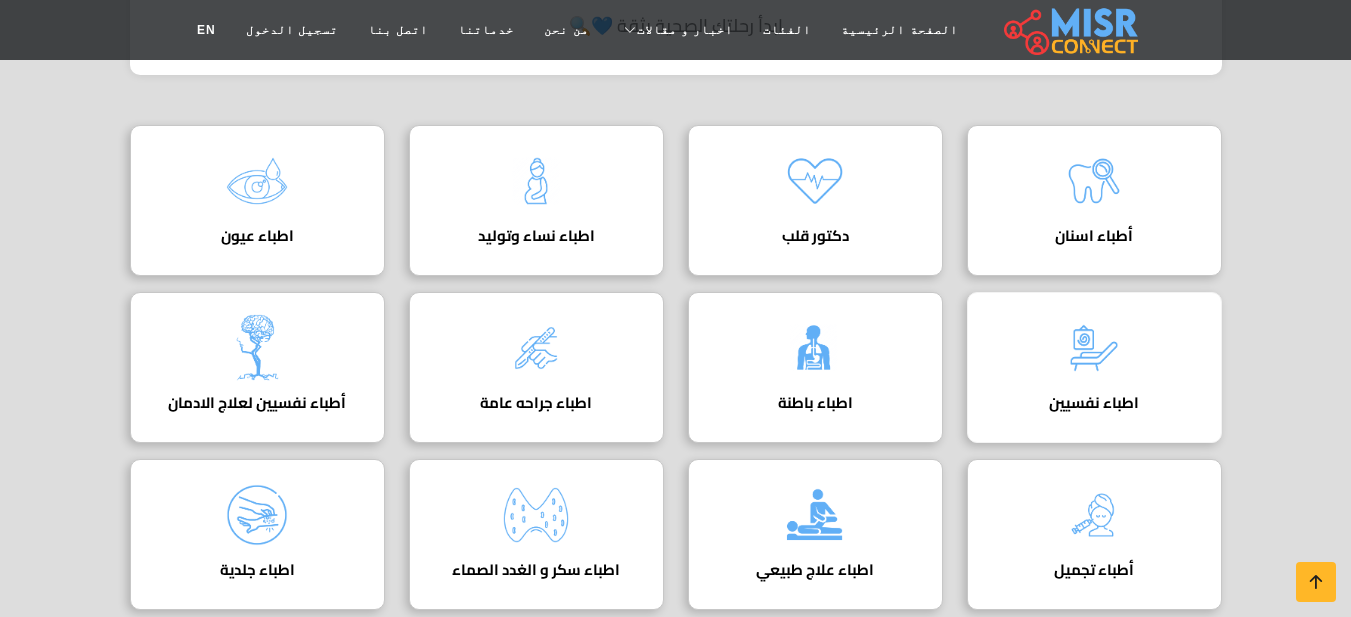 scroll, scrollTop: 904, scrollLeft: 0, axis: vertical 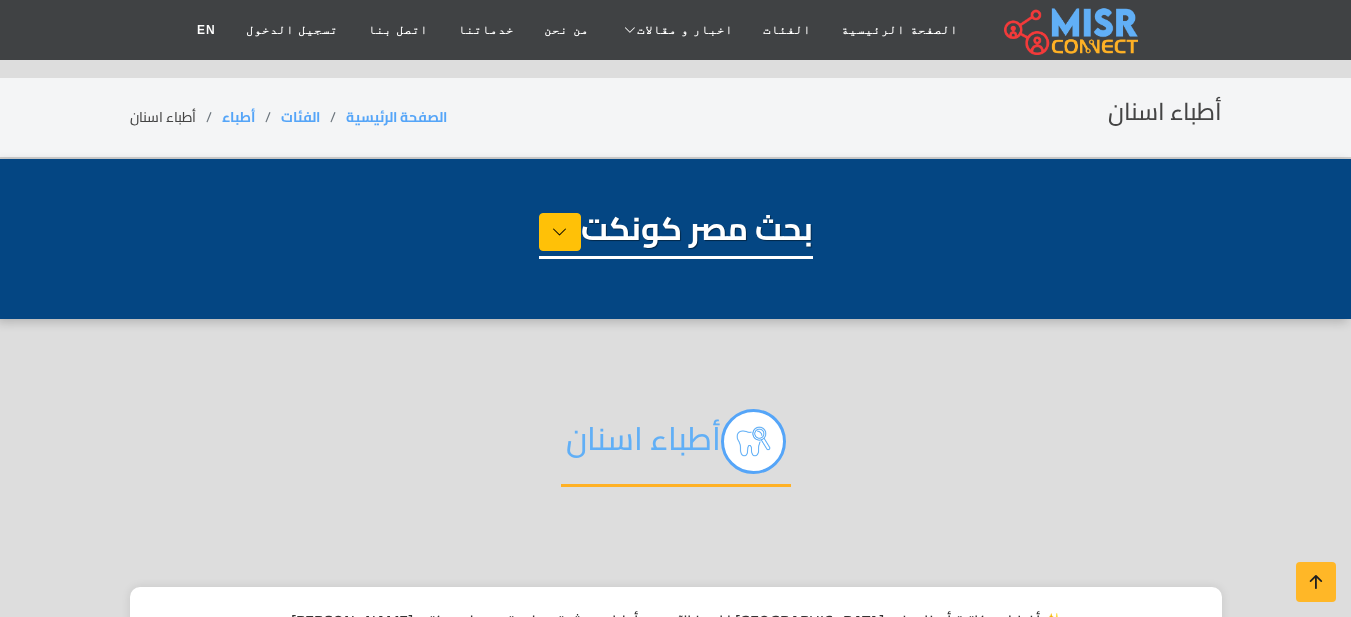 select on "*****" 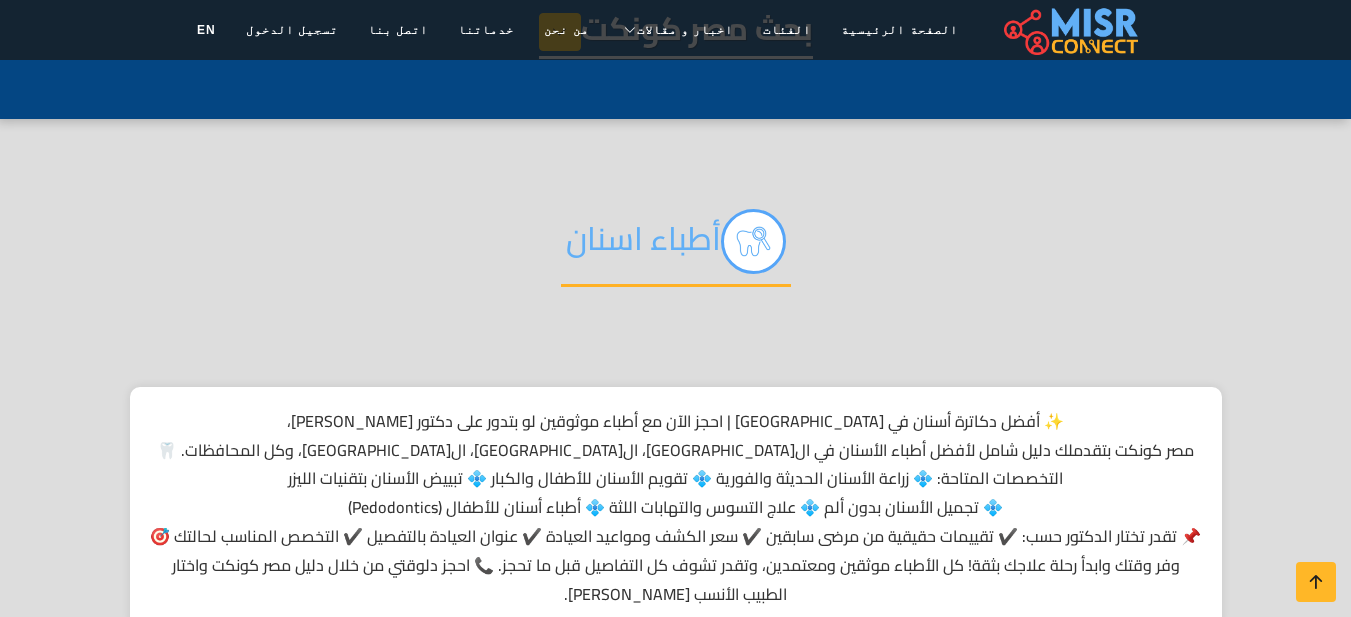 scroll, scrollTop: 800, scrollLeft: 0, axis: vertical 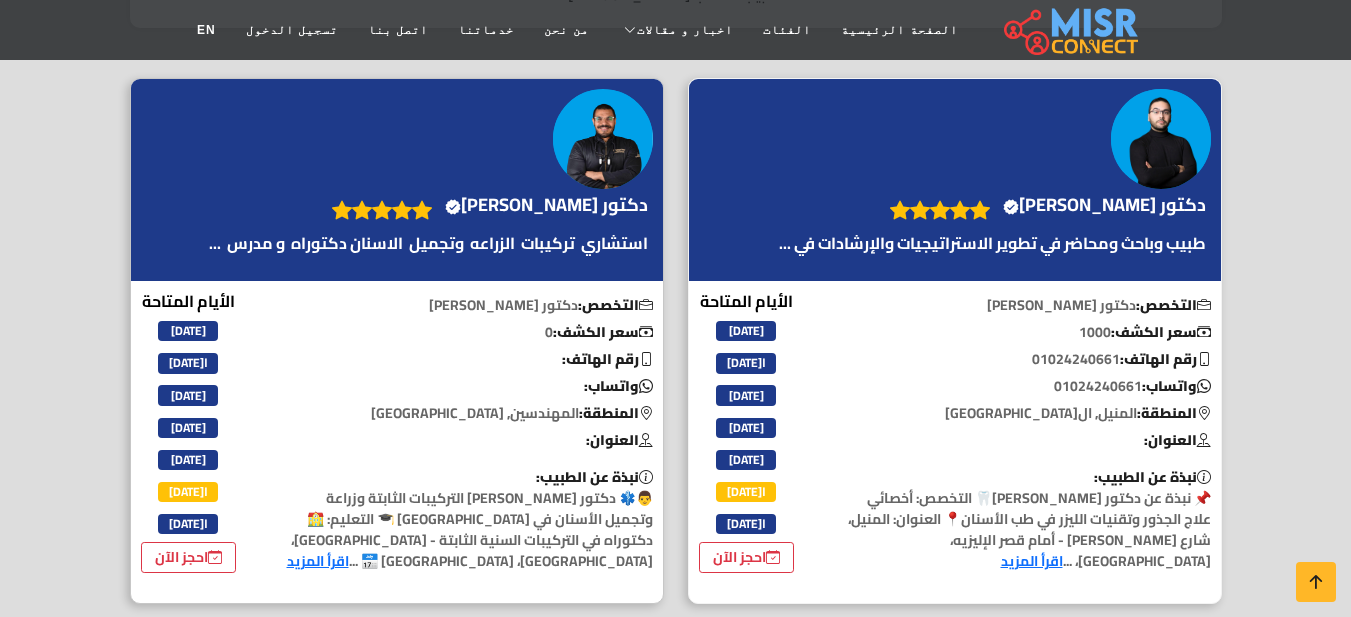 click on "دكتور وليد الكردى
Verified account" at bounding box center (1104, 205) 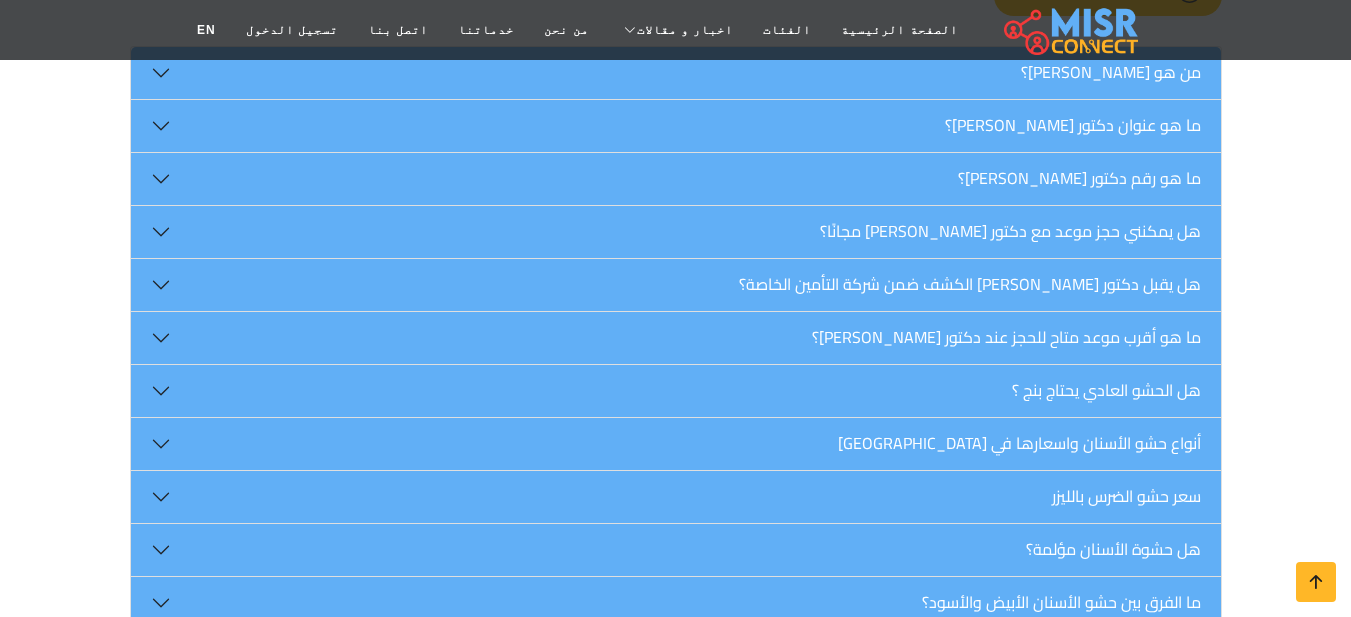 scroll, scrollTop: 2600, scrollLeft: 0, axis: vertical 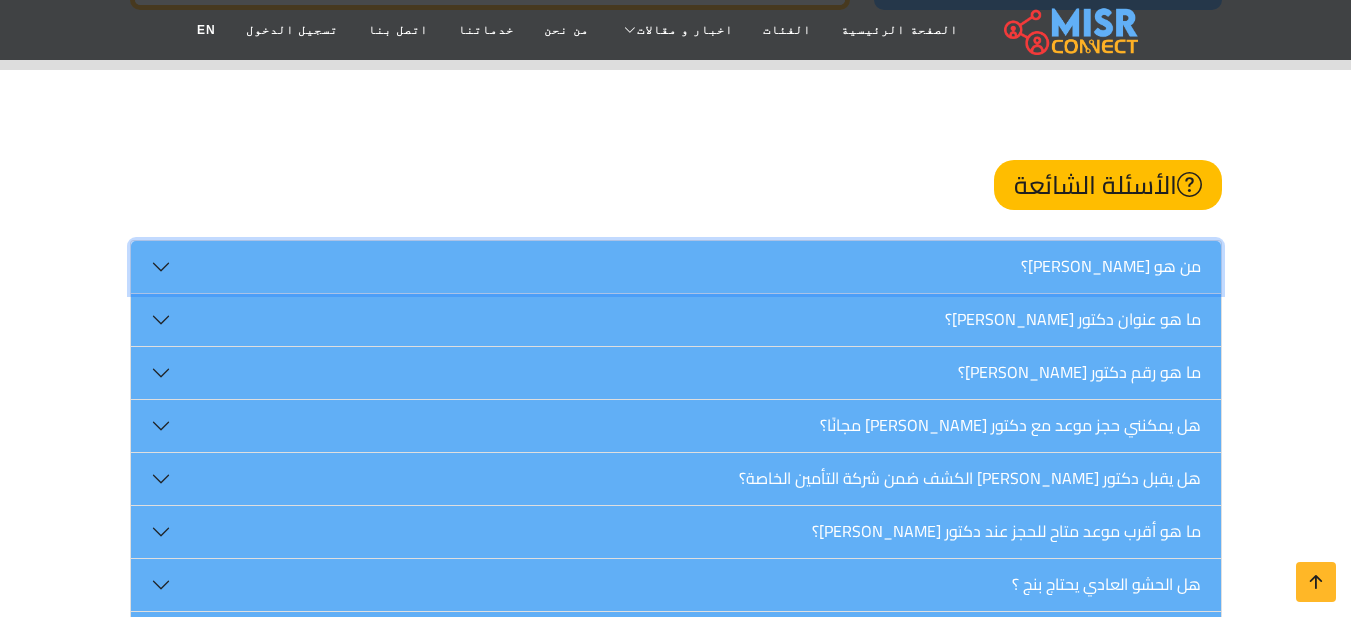 click on "من هو الدكتور وليد الكردي؟" at bounding box center (676, 267) 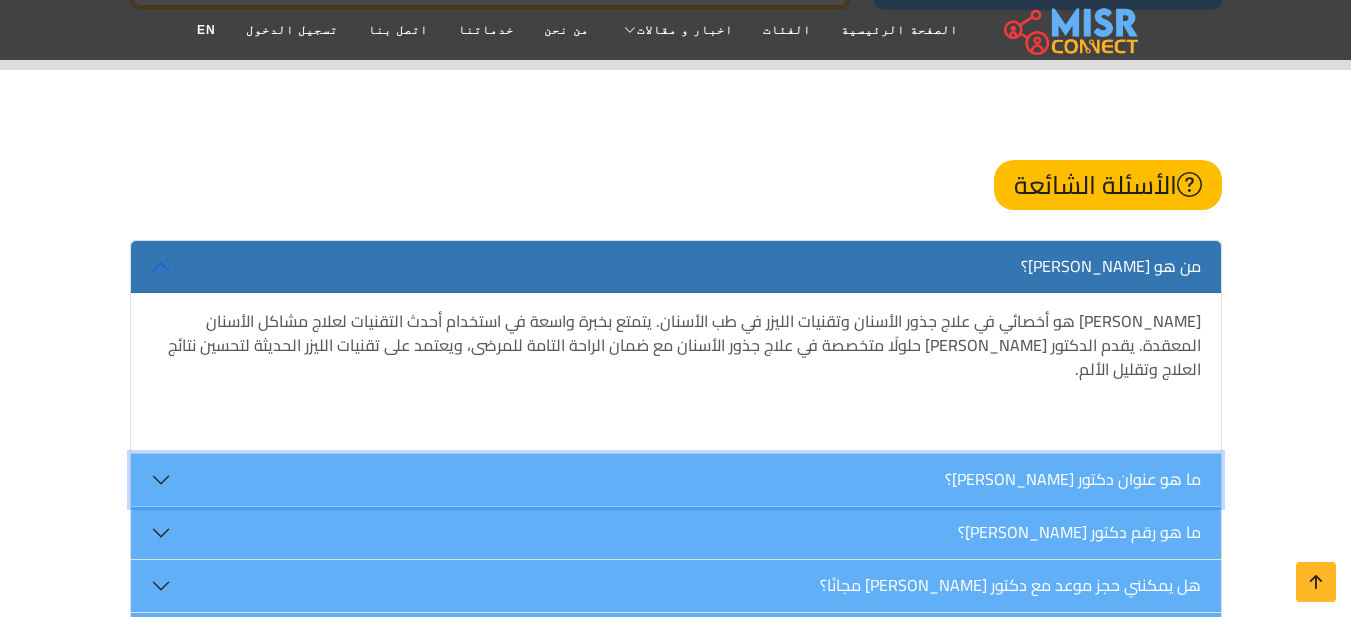 click on "ما هو عنوان دكتور وليد الكردي؟" at bounding box center [676, 480] 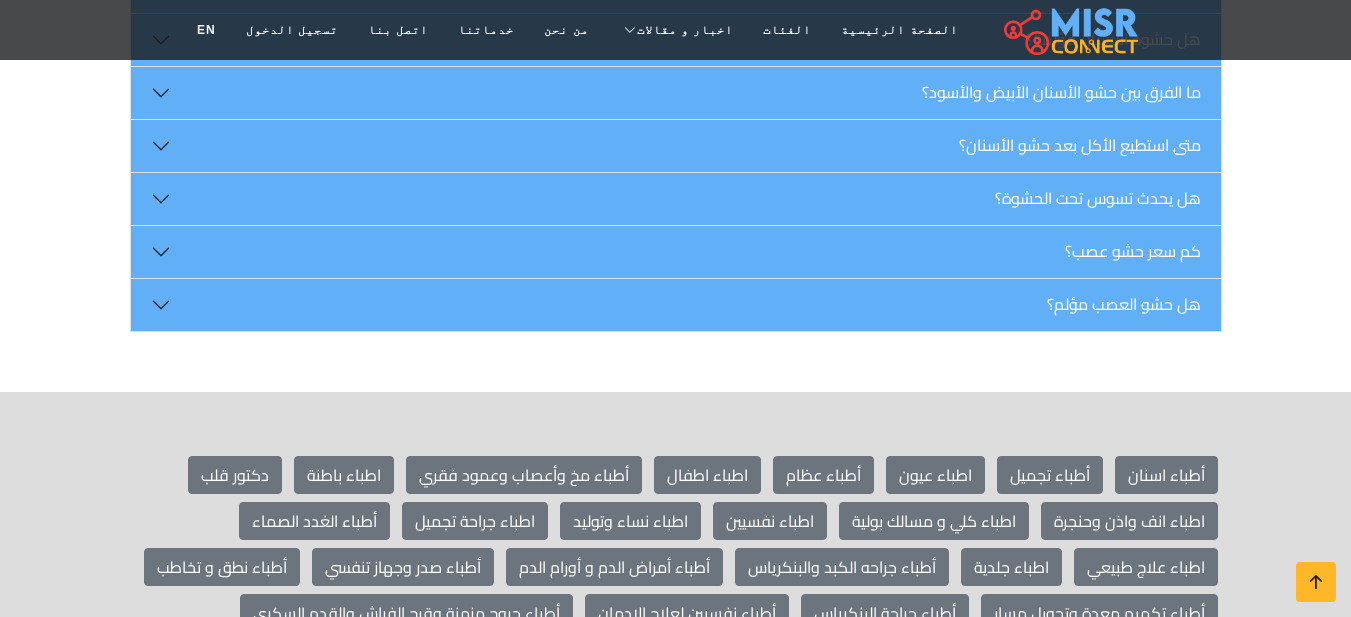 scroll, scrollTop: 3000, scrollLeft: 0, axis: vertical 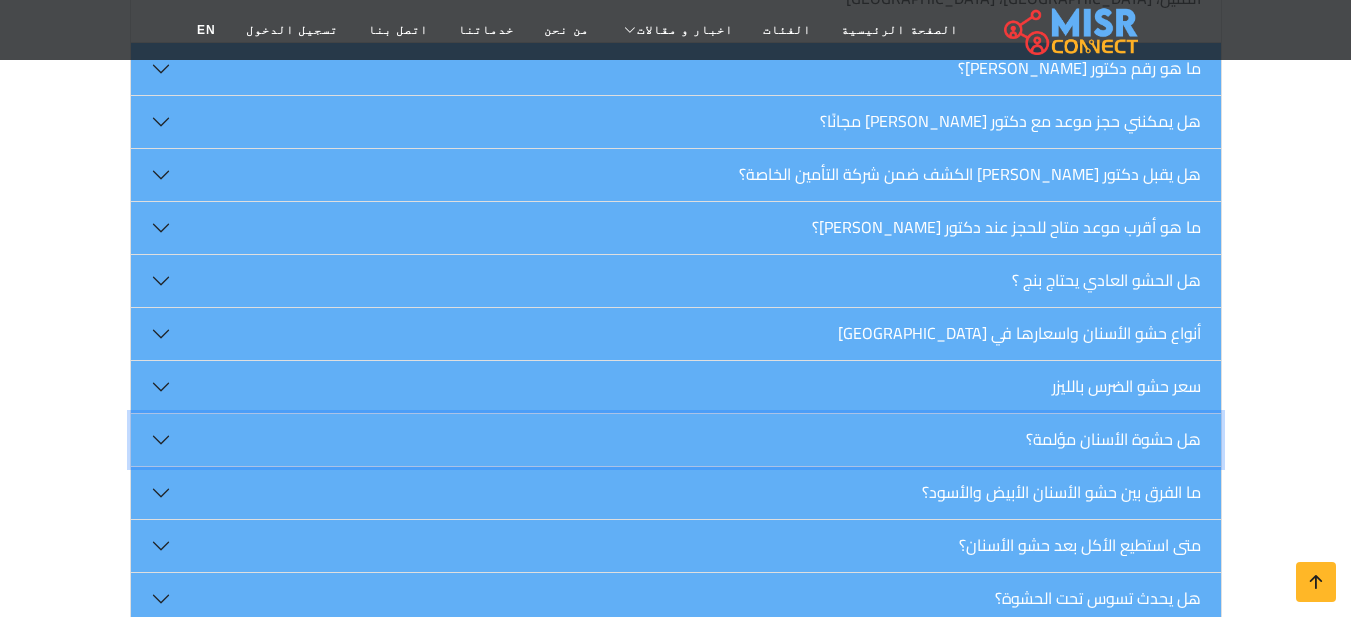 click on "هل حشوة الأسنان مؤلمة؟" at bounding box center [676, 440] 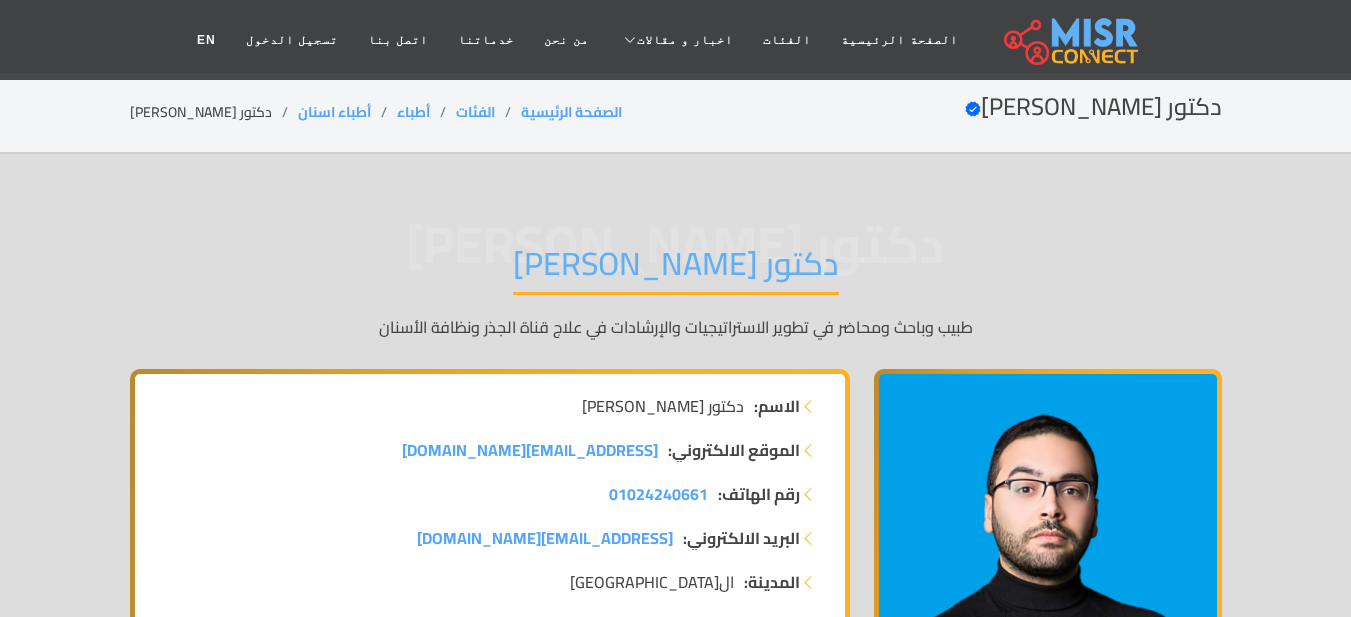 scroll, scrollTop: 0, scrollLeft: 0, axis: both 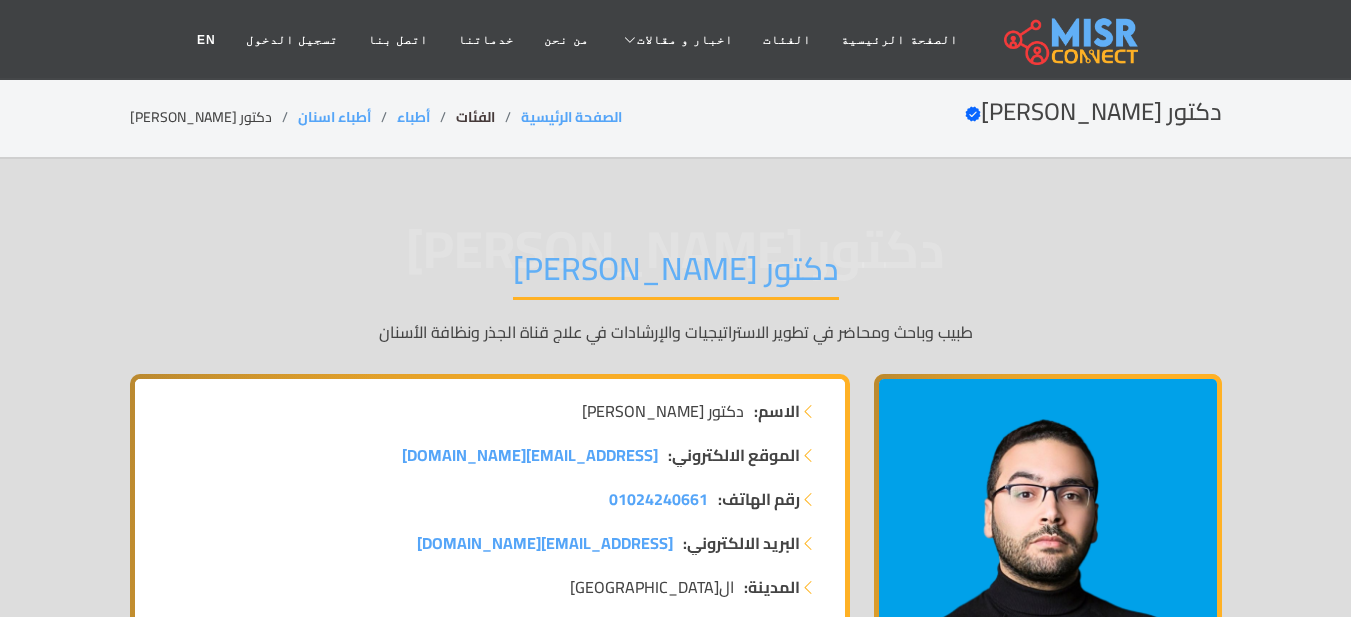 click on "الفئات" at bounding box center (475, 117) 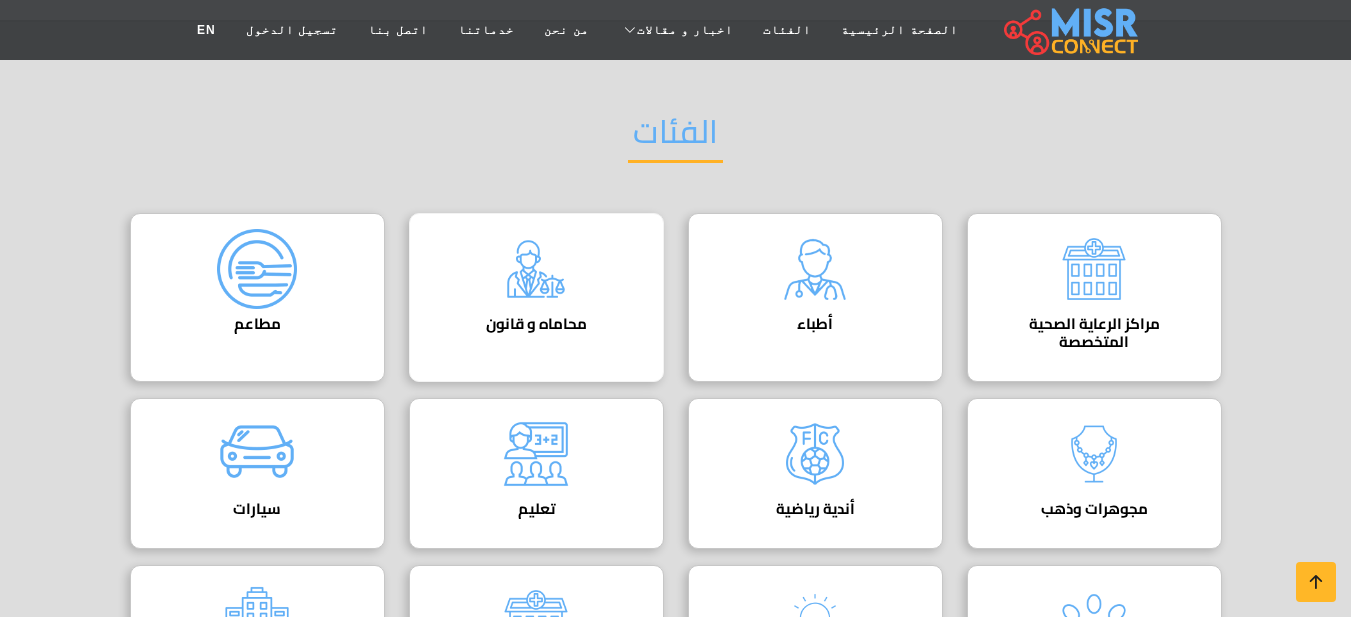 scroll, scrollTop: 200, scrollLeft: 0, axis: vertical 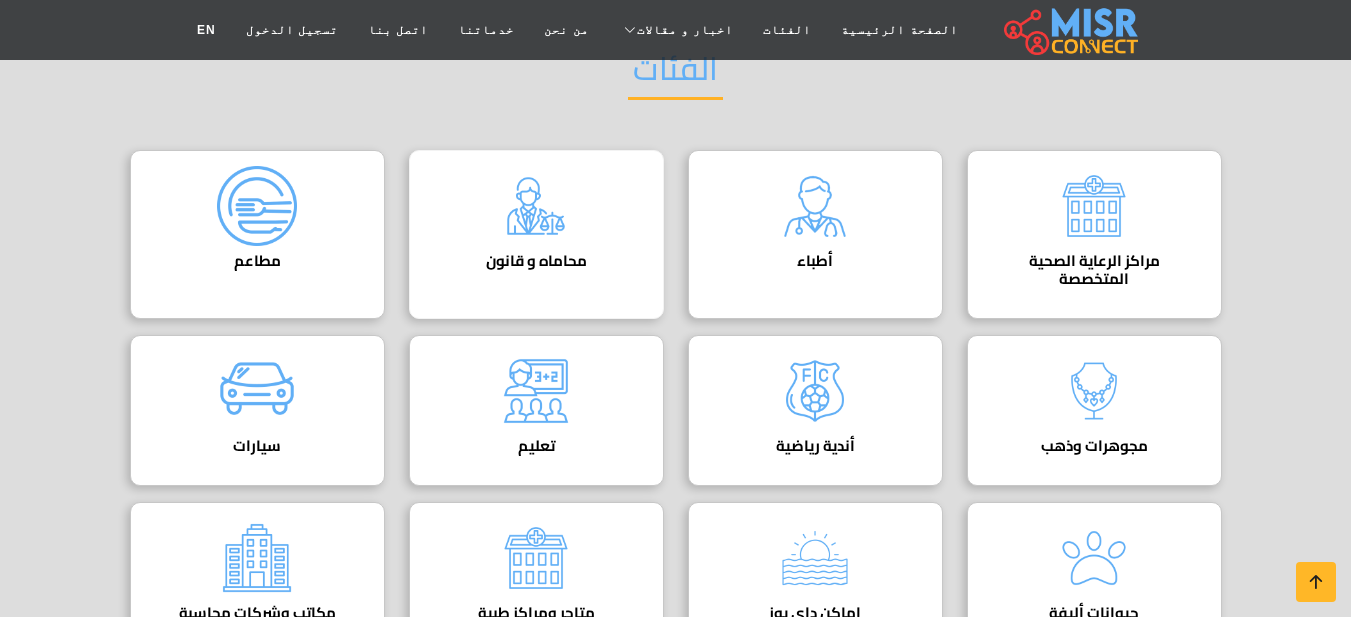 click on "محاماه و قانون" at bounding box center [536, 261] 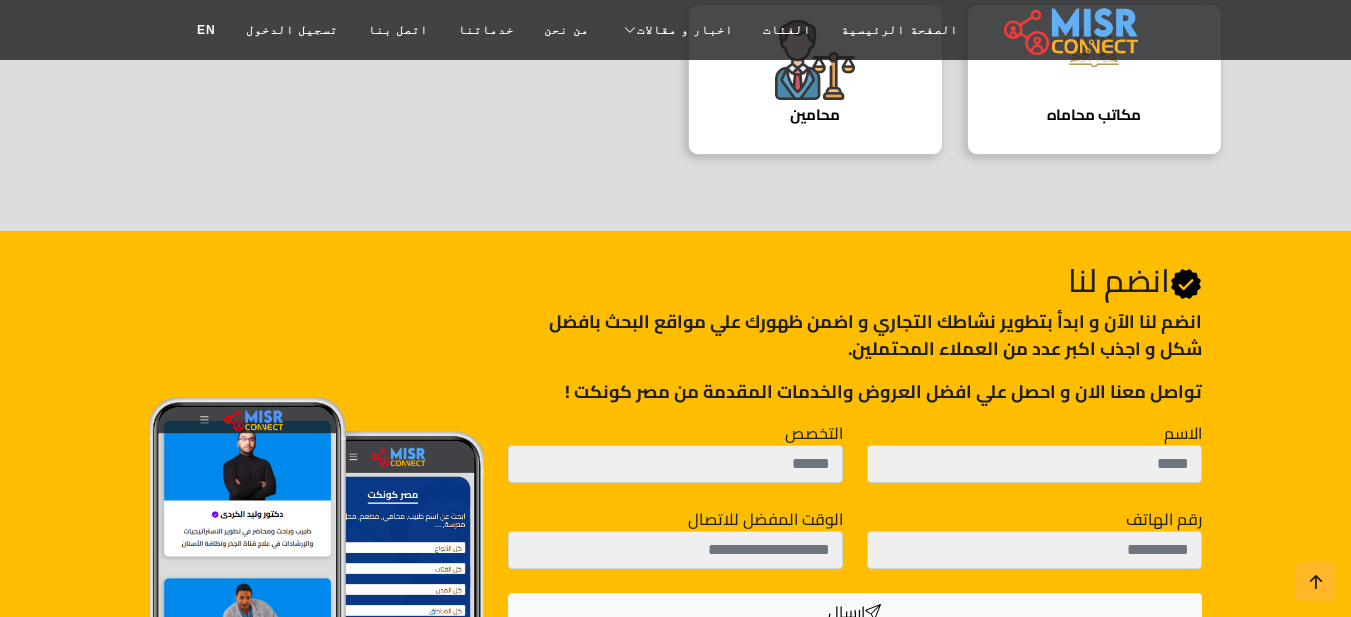 scroll, scrollTop: 600, scrollLeft: 0, axis: vertical 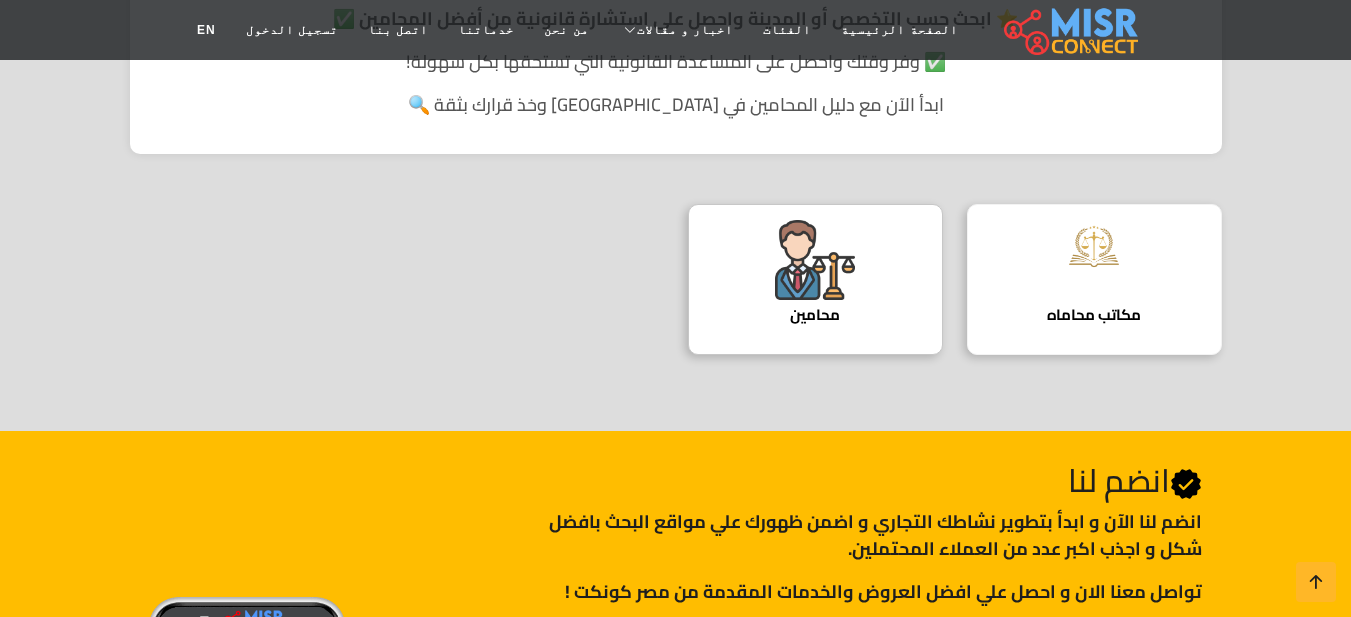 click on "مكاتب محاماه" at bounding box center (1094, 315) 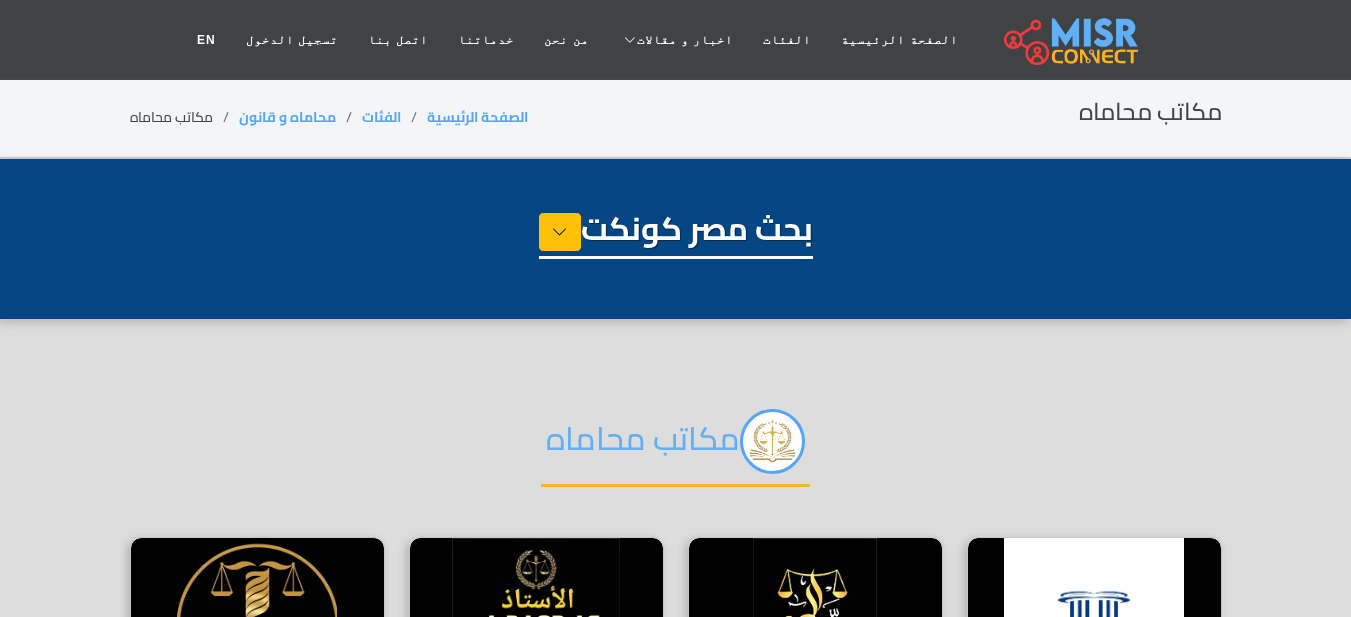 select on "**********" 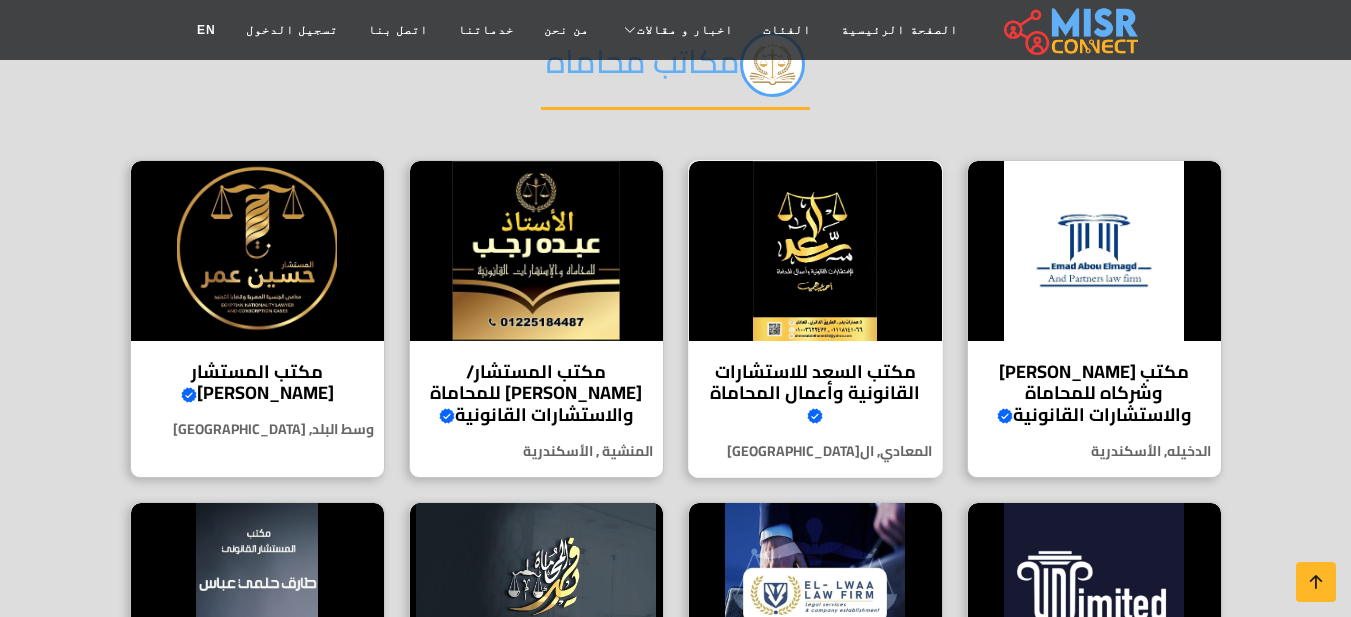 scroll, scrollTop: 400, scrollLeft: 0, axis: vertical 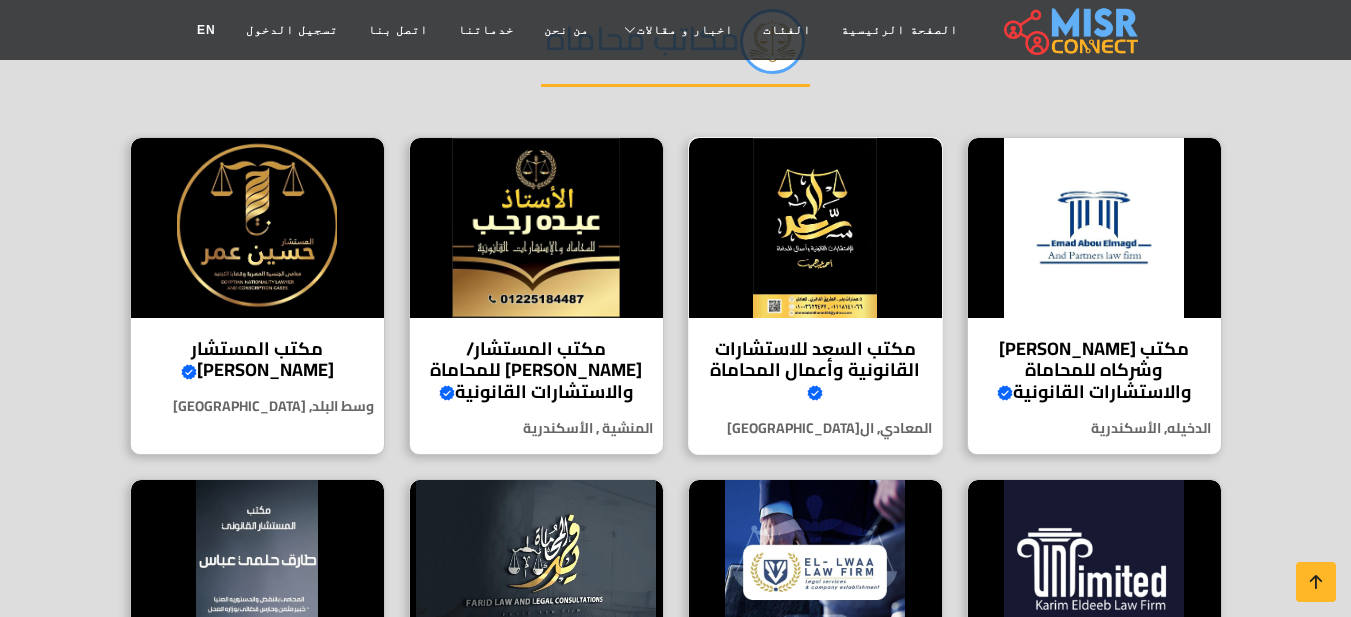 click on "مكتب السعد للاستشارات القانونية وأعمال المحاماة
Verified account
مكتب السعد للإستشارات القانونية وأعمال المحاماة
المعادي, القاهرة" at bounding box center (815, 296) 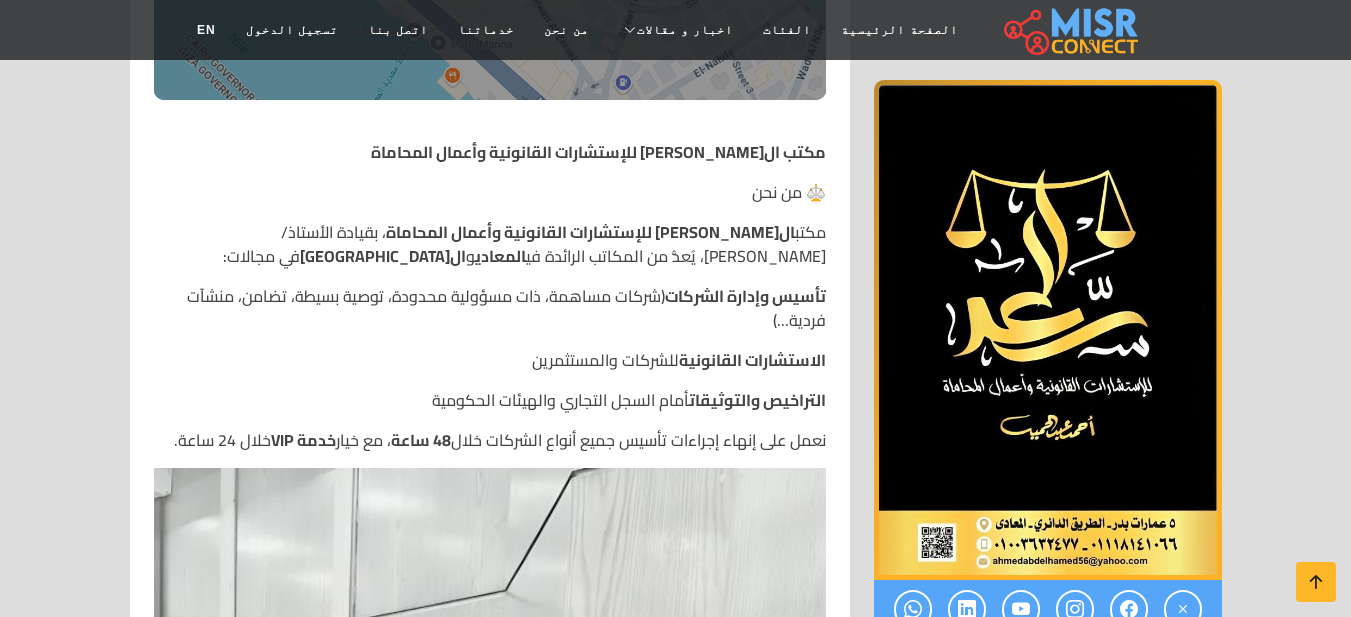 scroll, scrollTop: 0, scrollLeft: 0, axis: both 